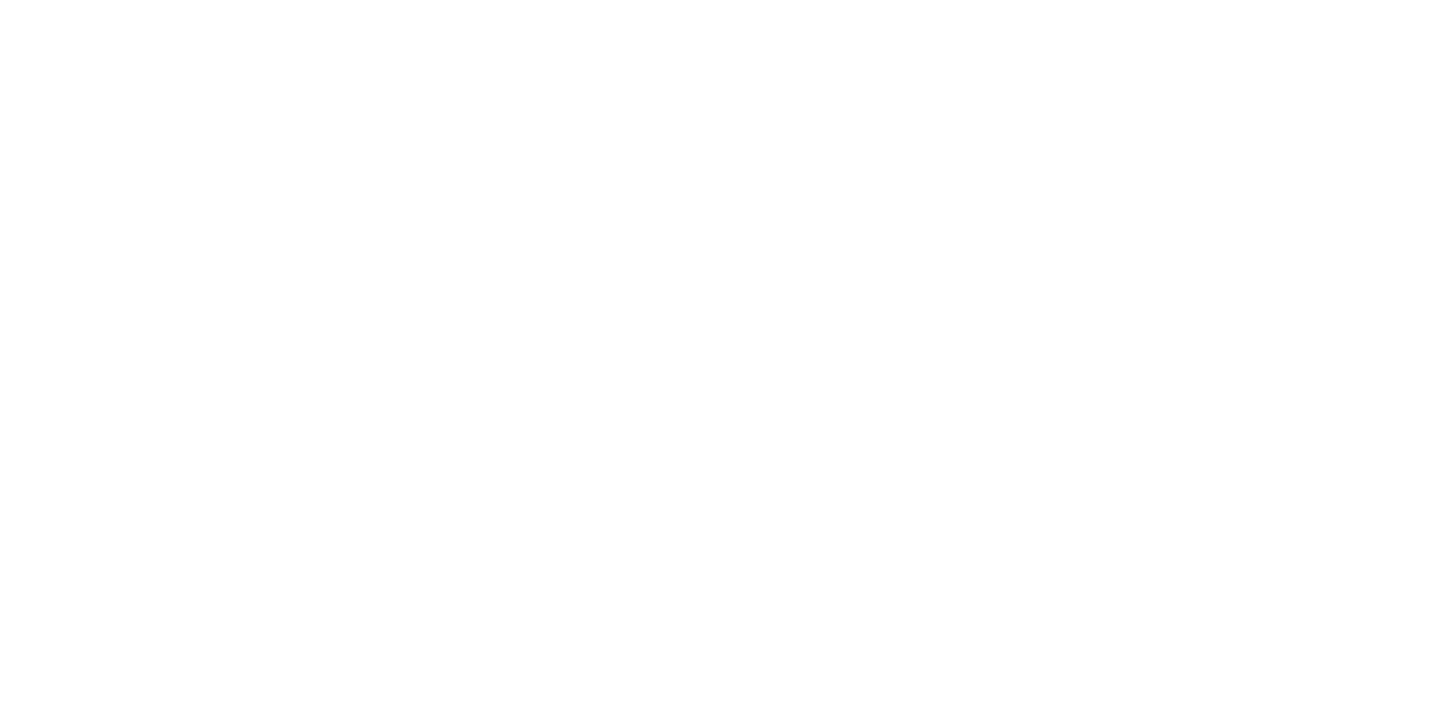 scroll, scrollTop: 0, scrollLeft: 0, axis: both 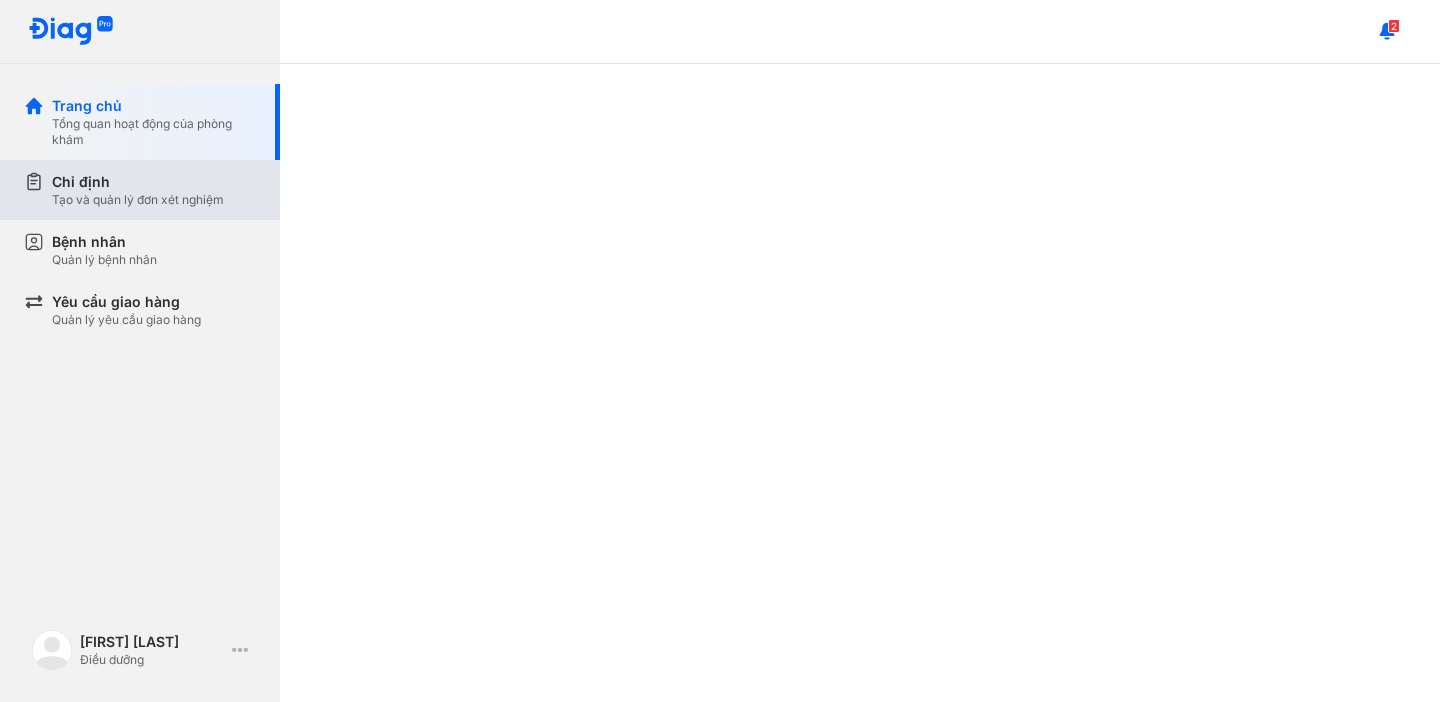 click on "Tạo và quản lý đơn xét nghiệm" at bounding box center [138, 200] 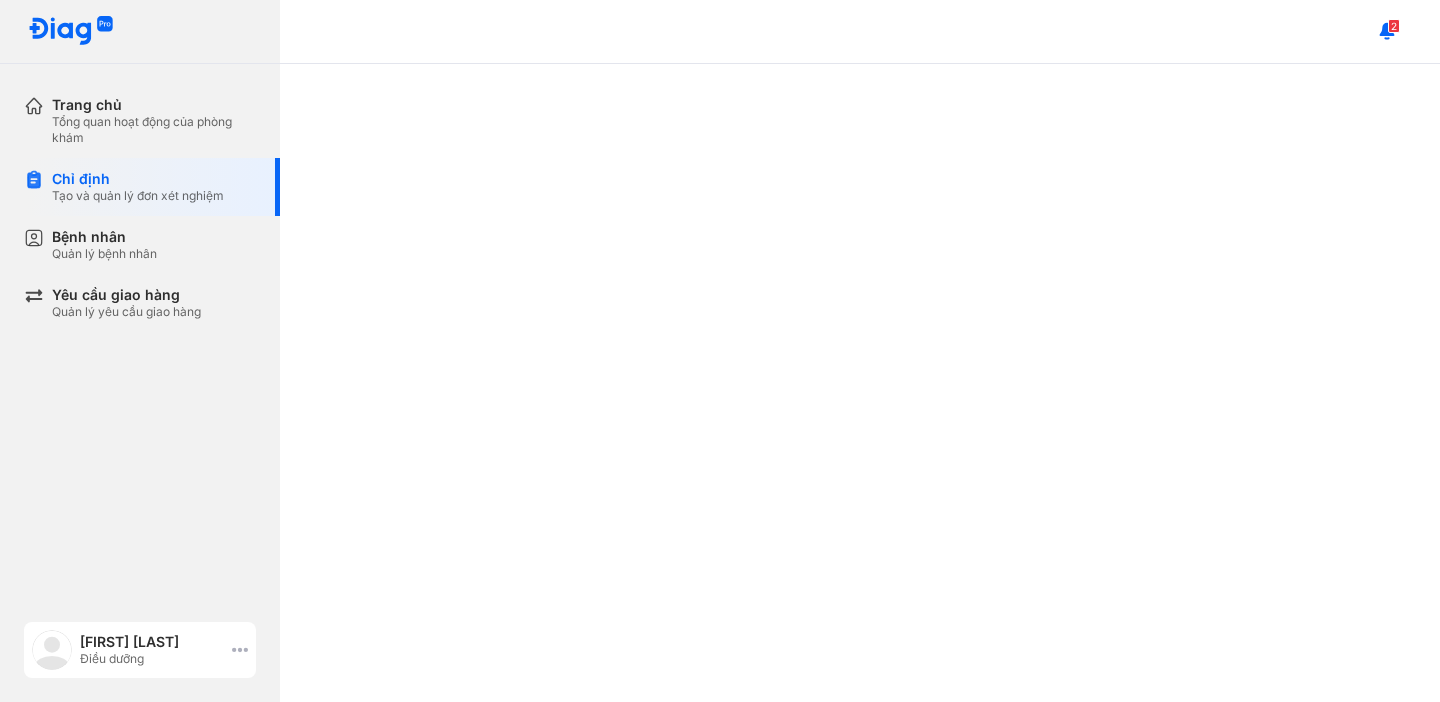 click 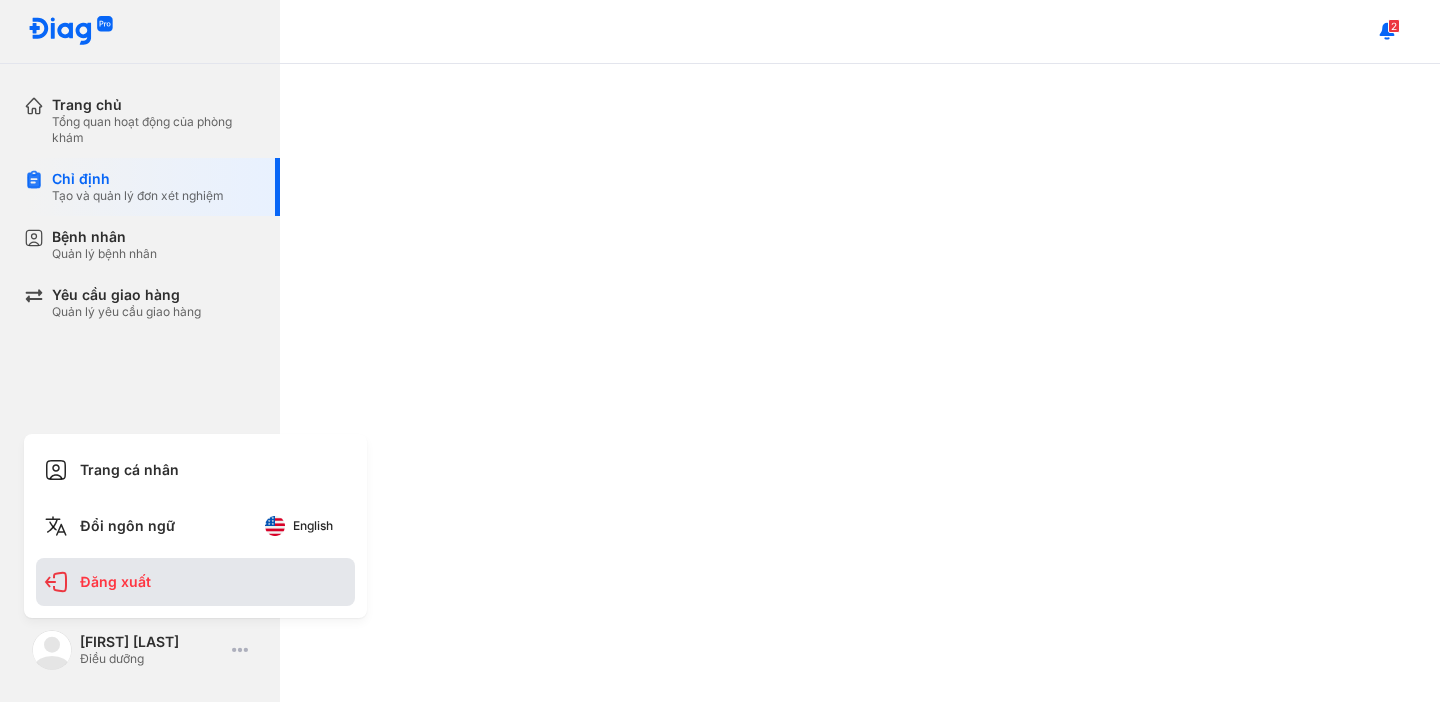 click on "Đăng xuất" 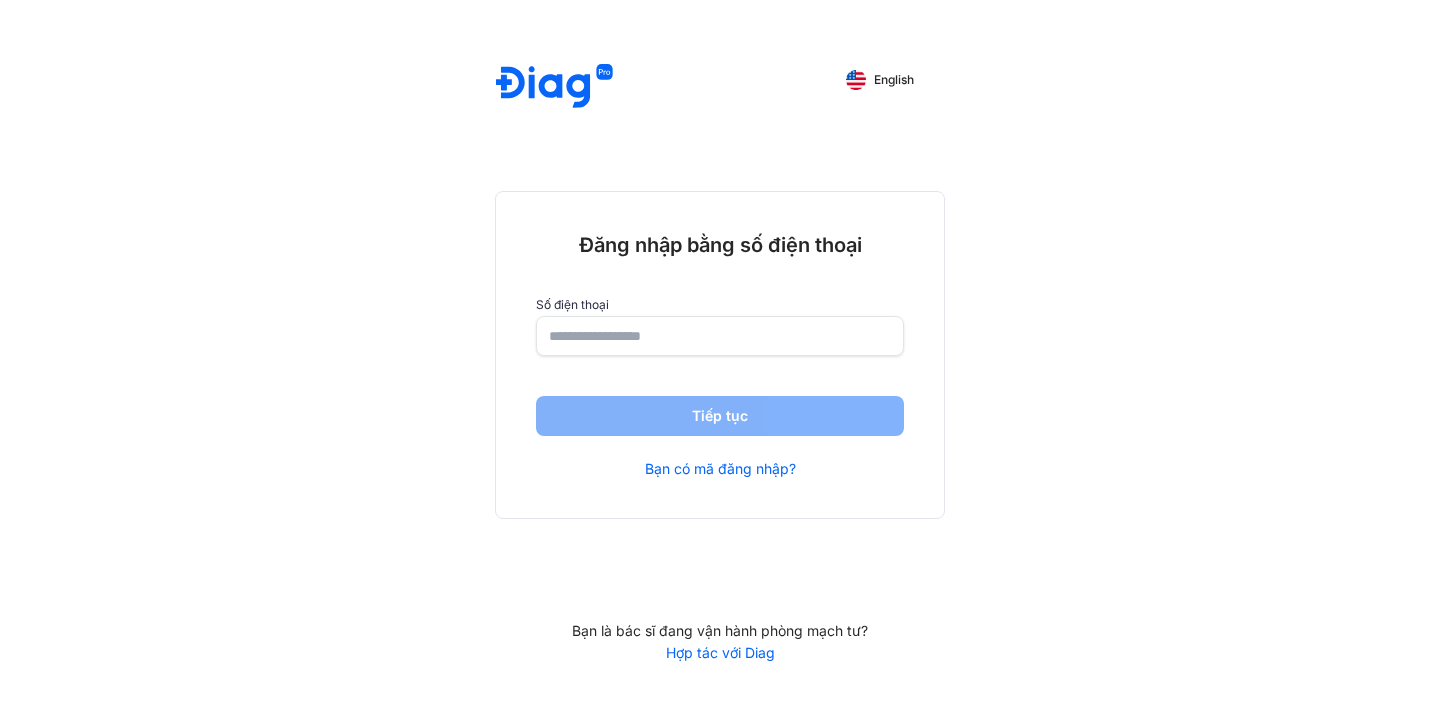 scroll, scrollTop: 0, scrollLeft: 0, axis: both 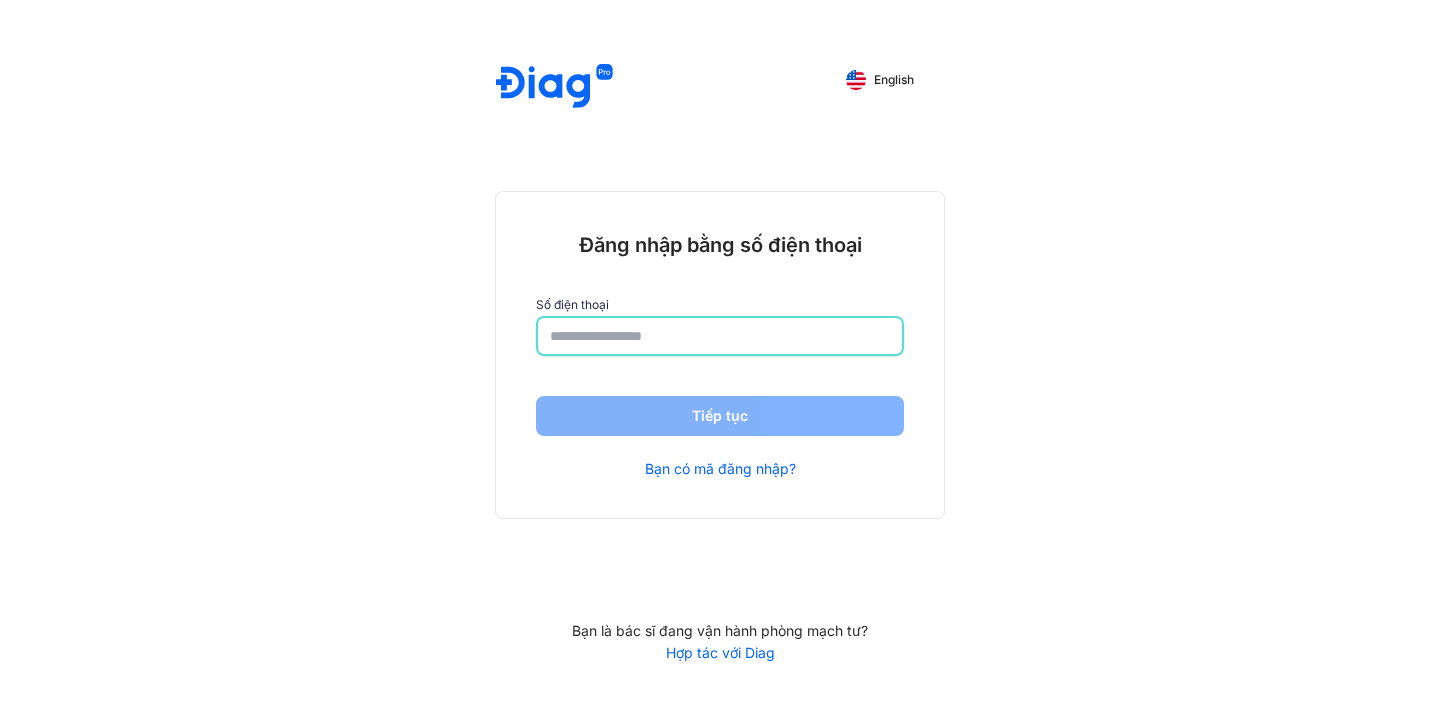 click 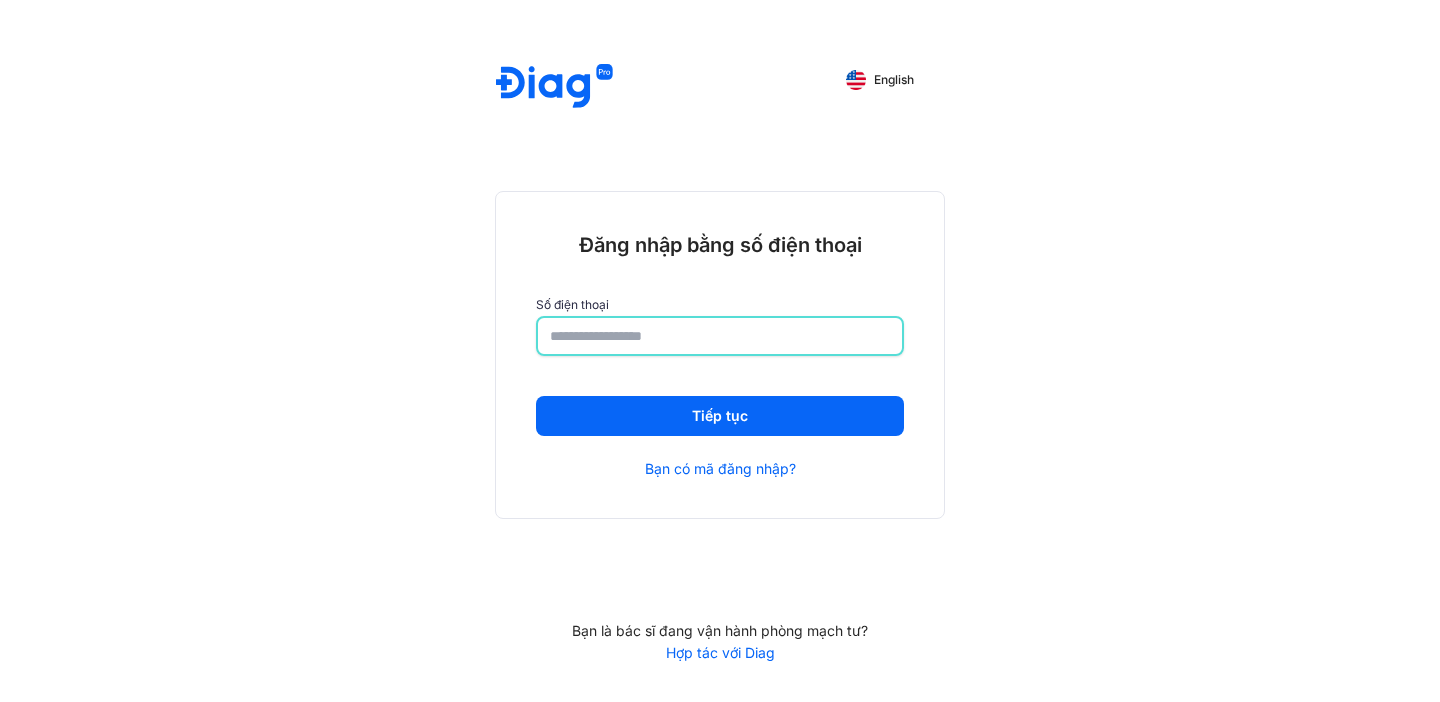 type on "**********" 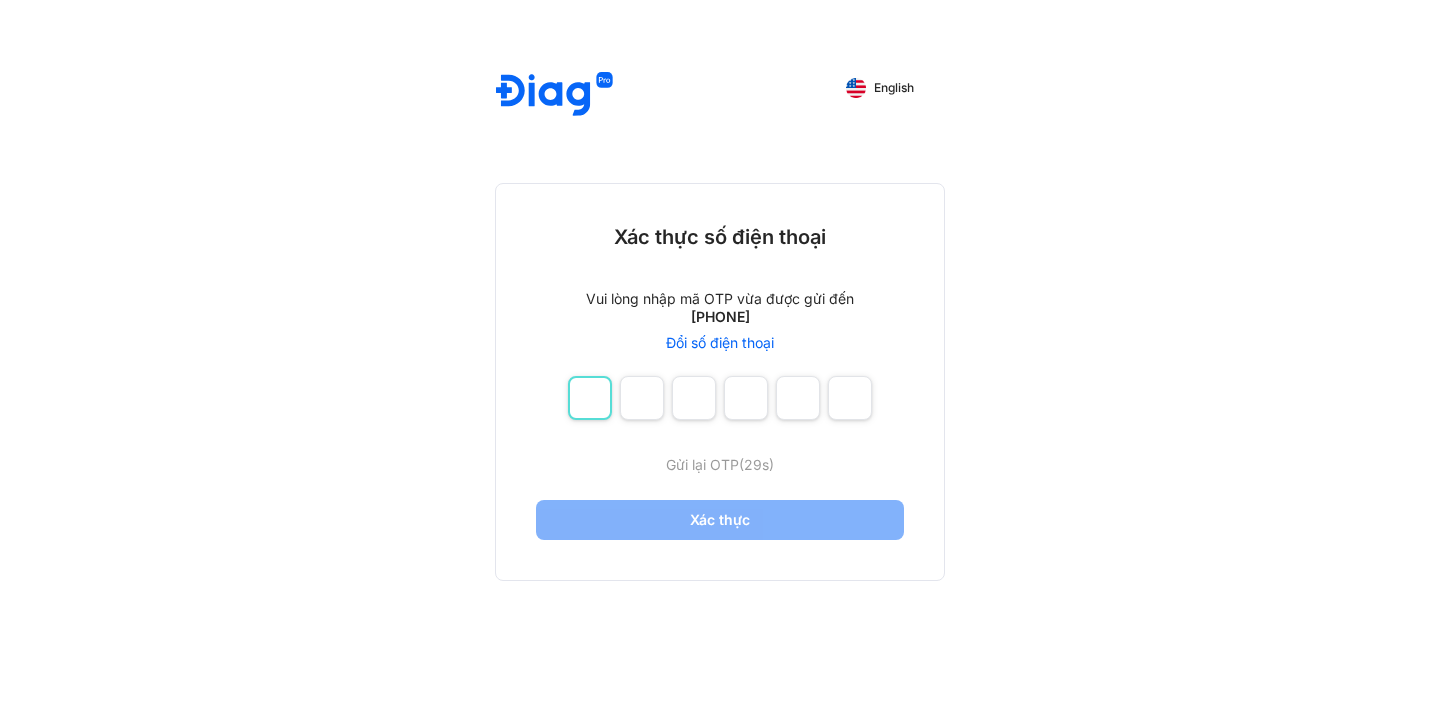 click at bounding box center [590, 398] 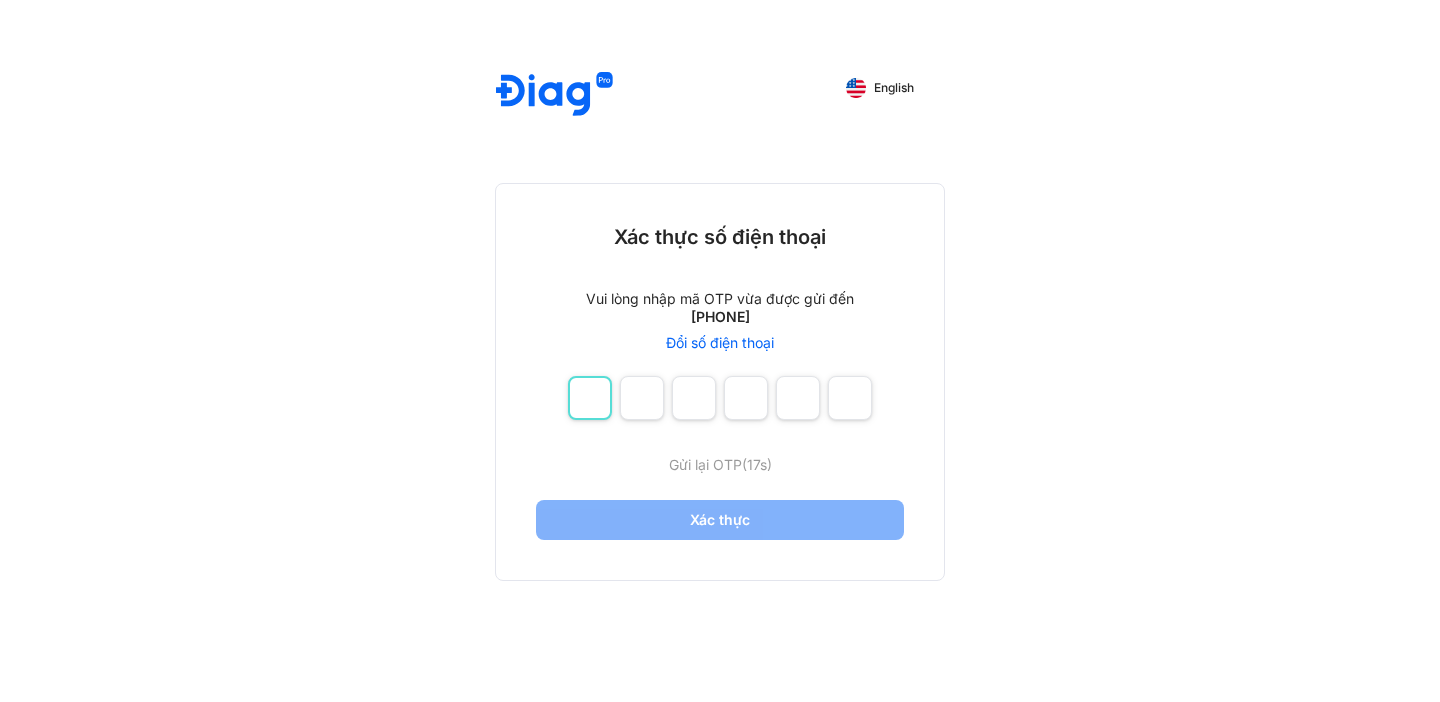 type on "*" 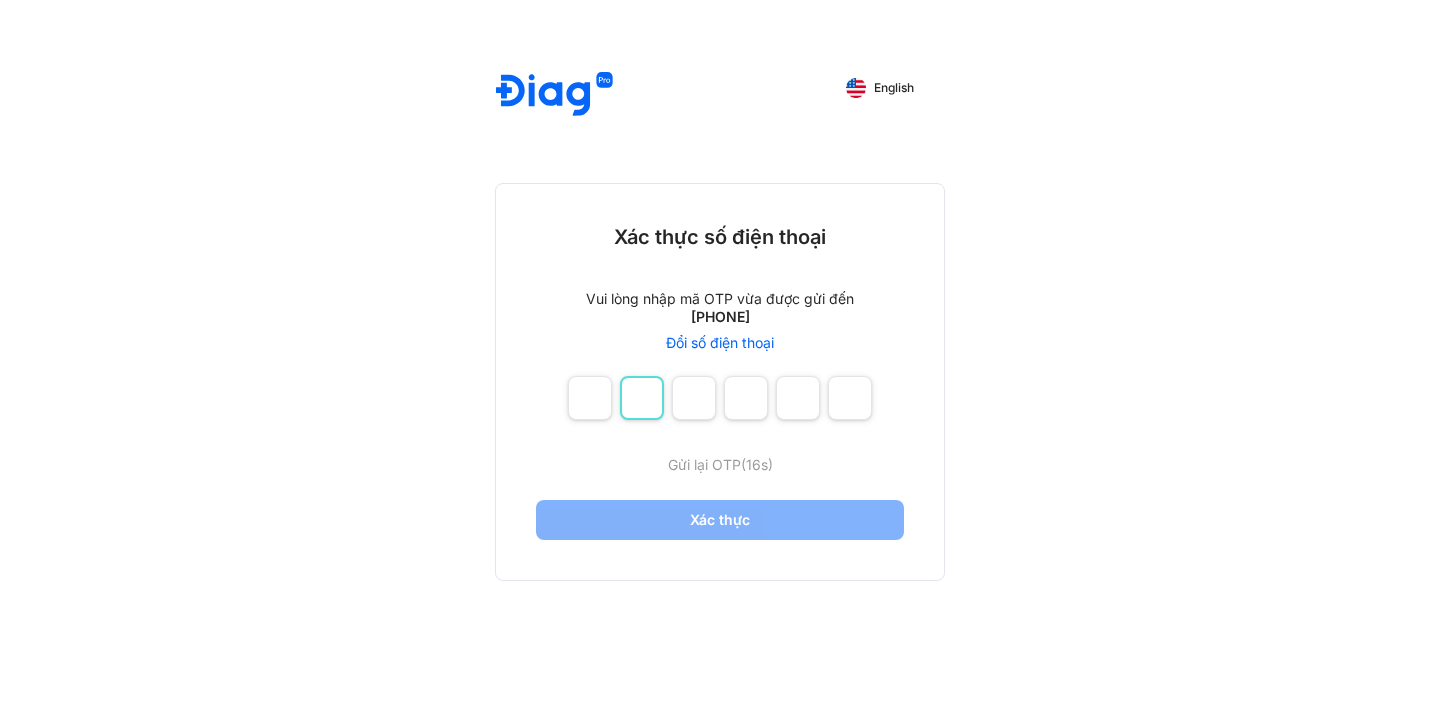 type on "*" 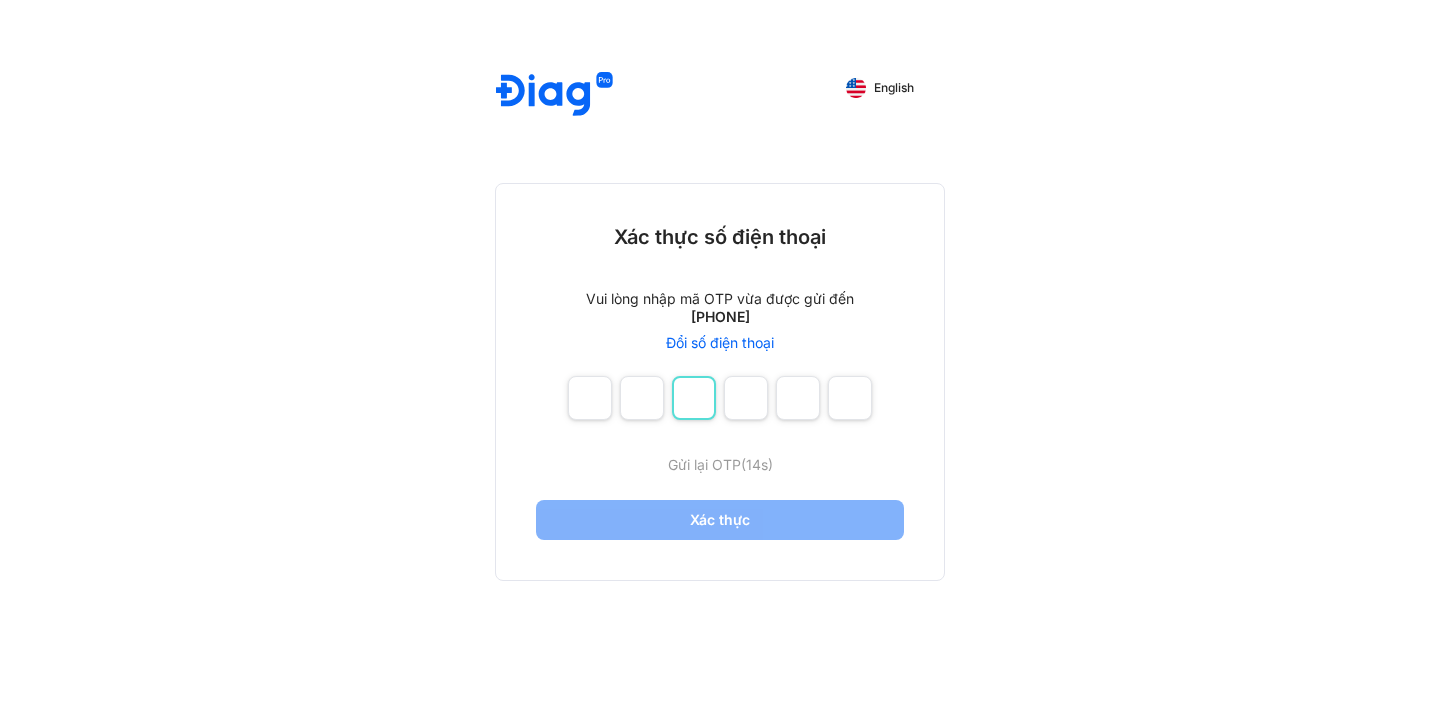 type on "*" 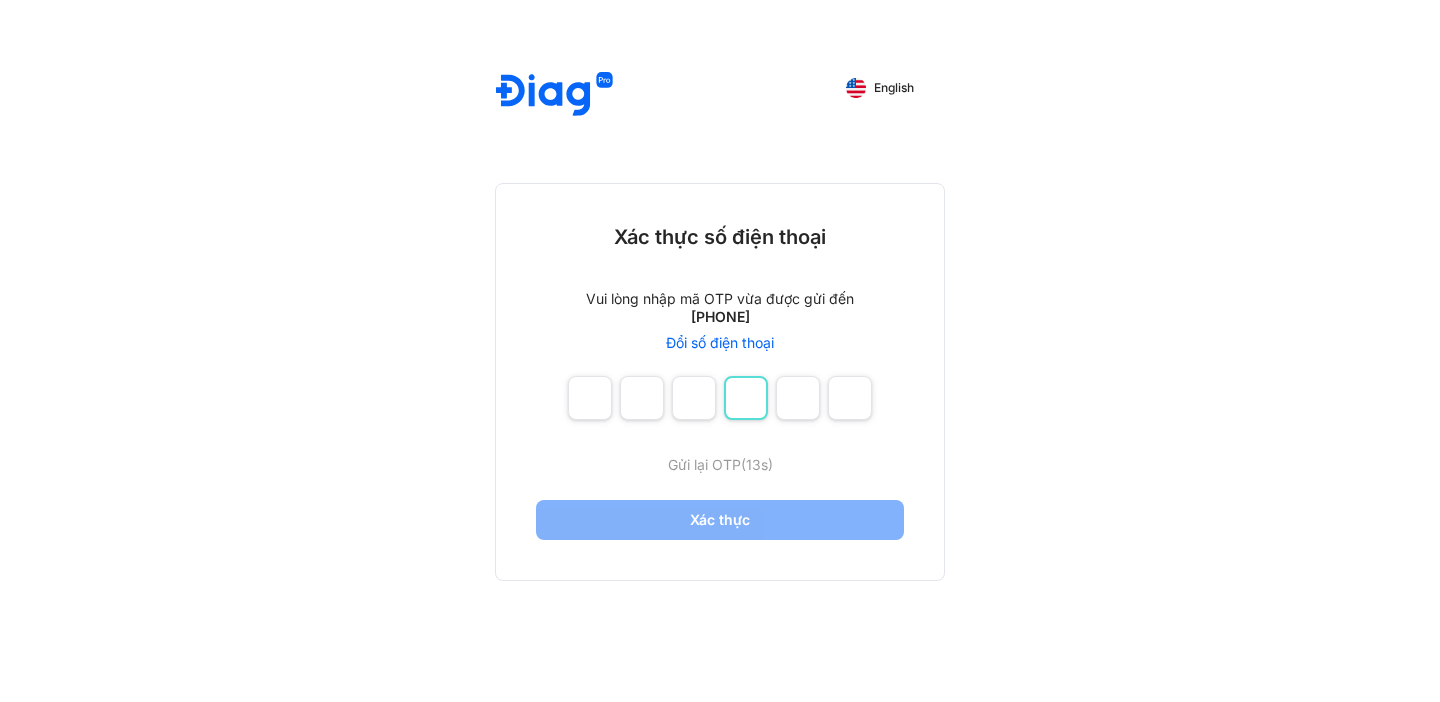 type on "*" 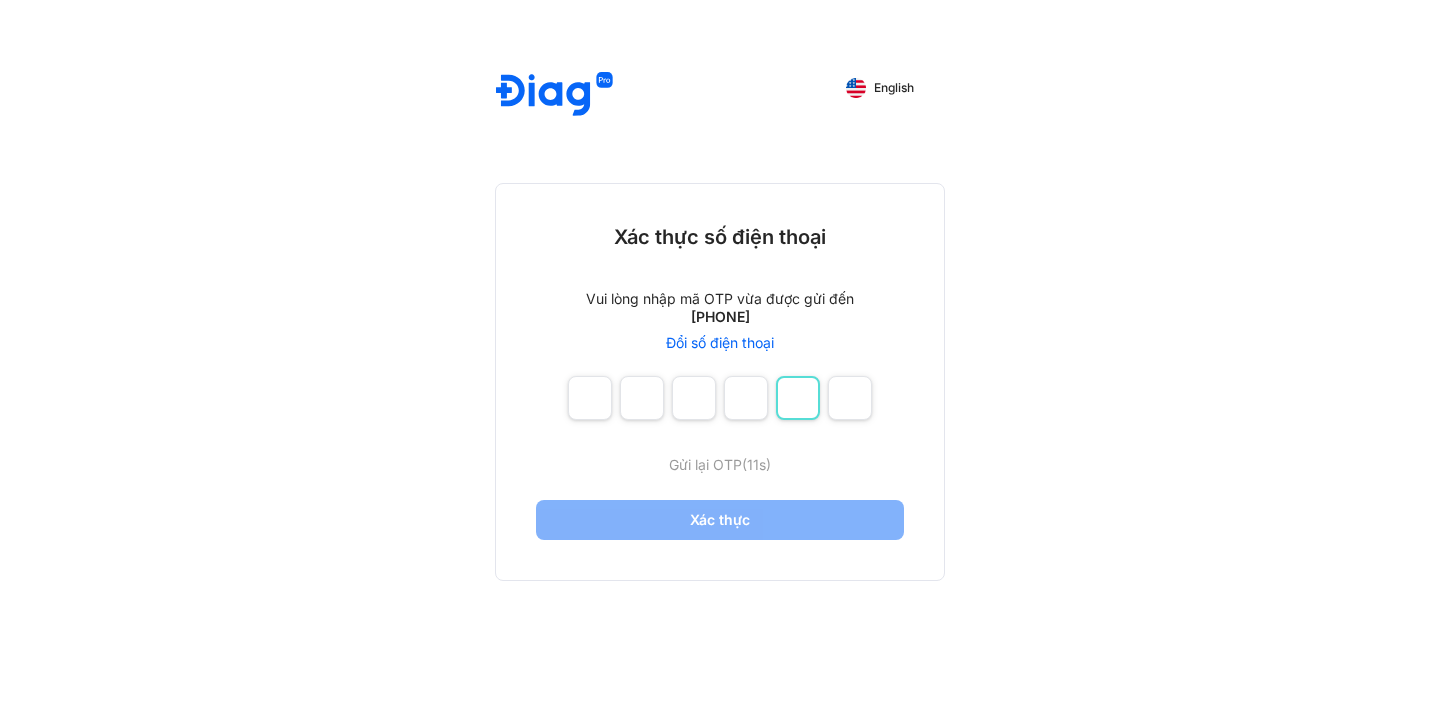 type on "*" 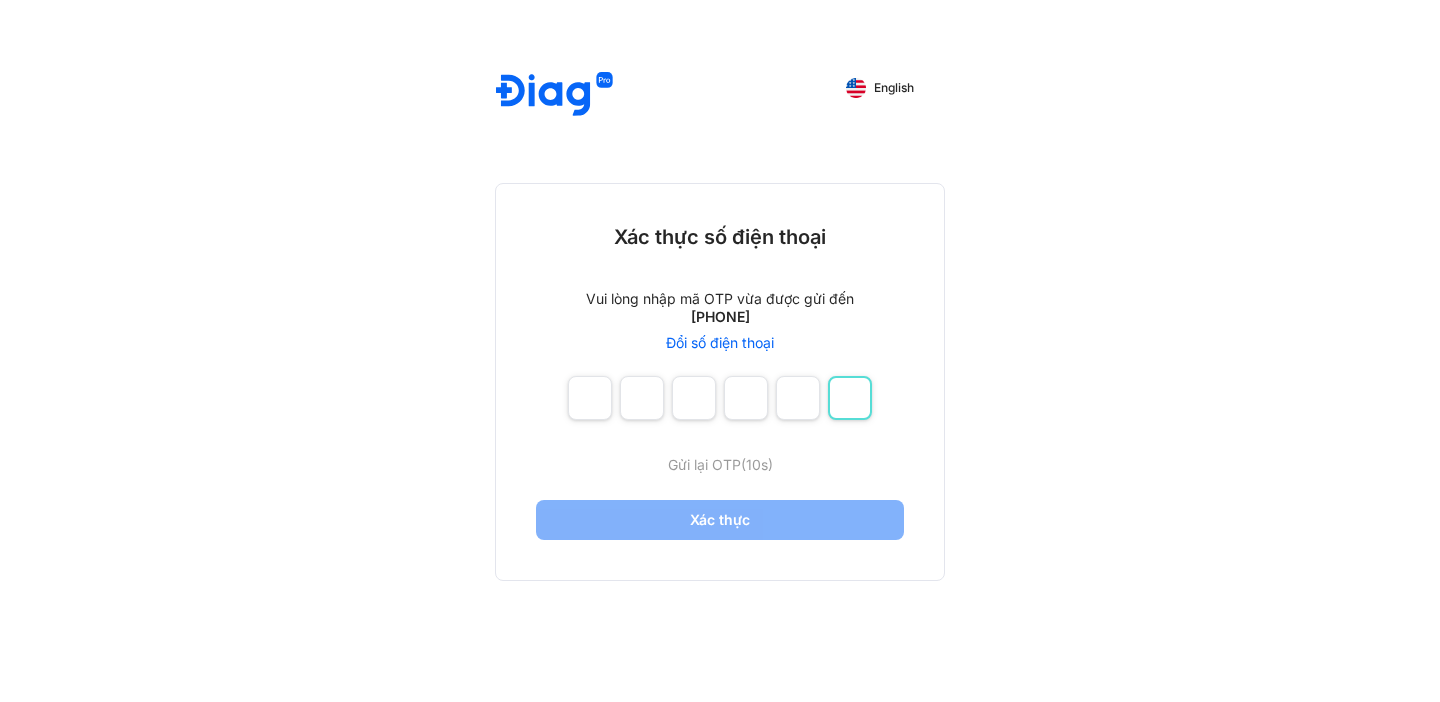 type on "*" 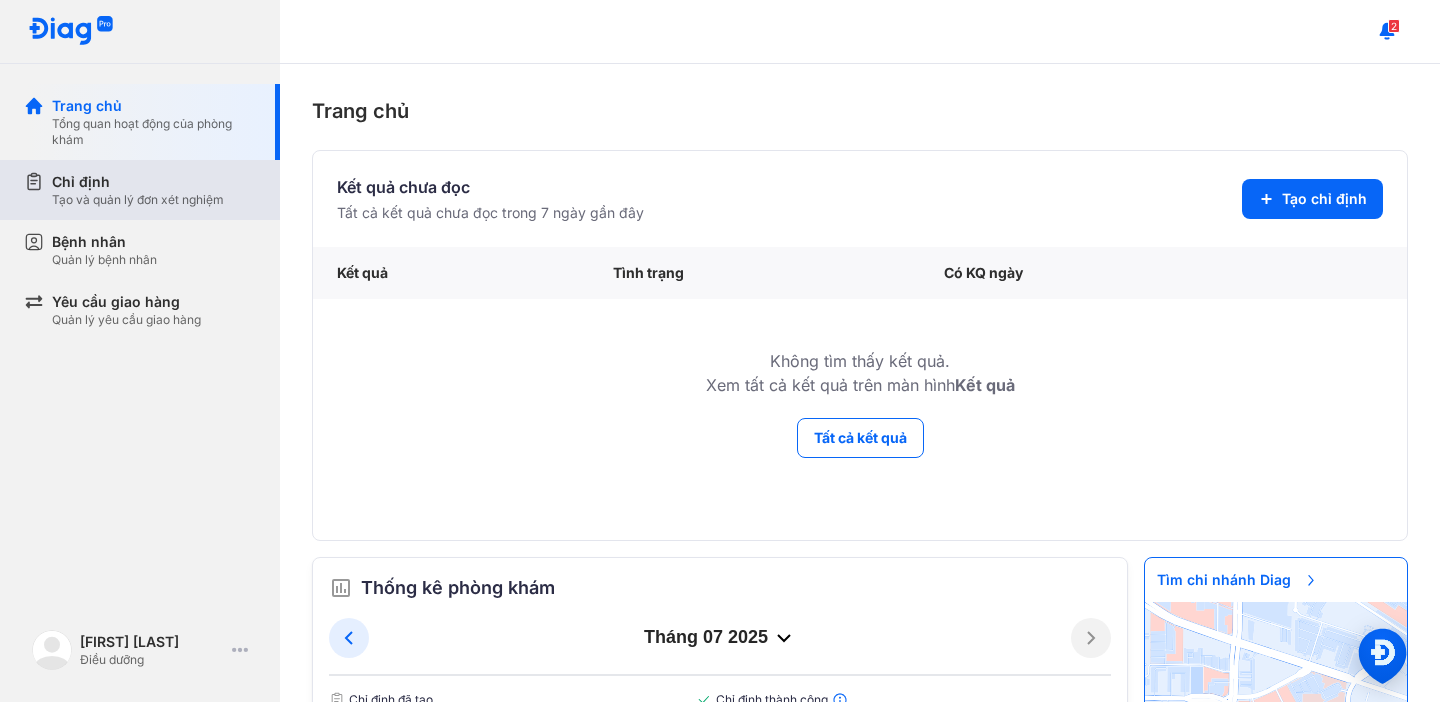 click on "Chỉ định" at bounding box center (138, 182) 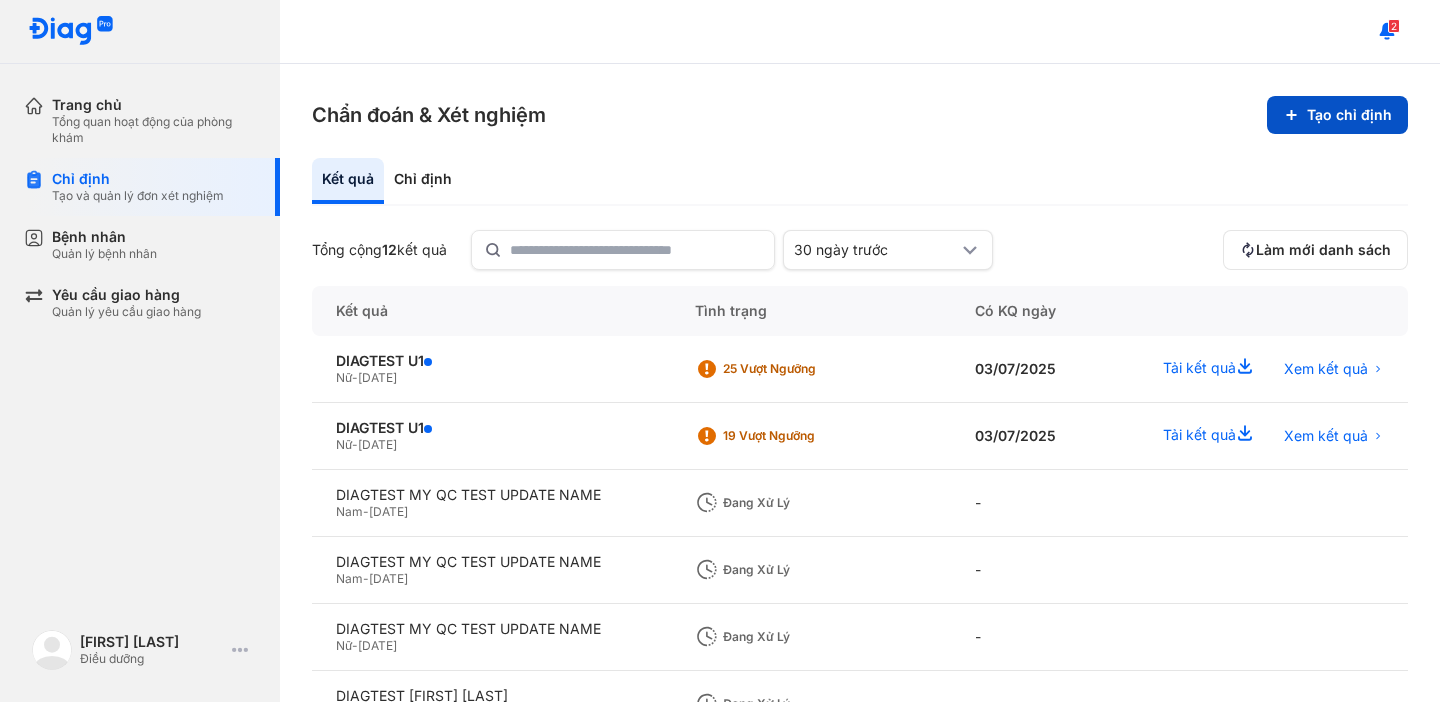 click on "Tạo chỉ định" at bounding box center [1337, 115] 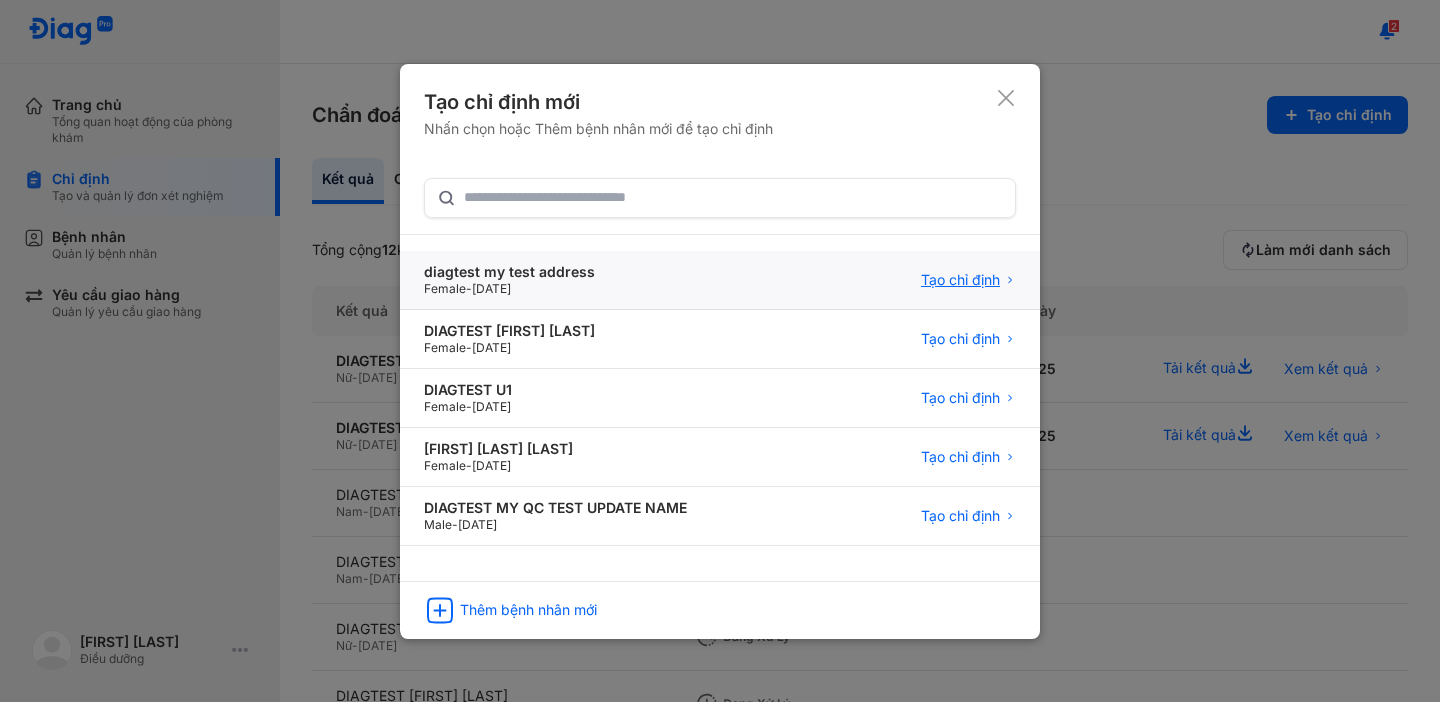 click on "Tạo chỉ định" at bounding box center (960, 280) 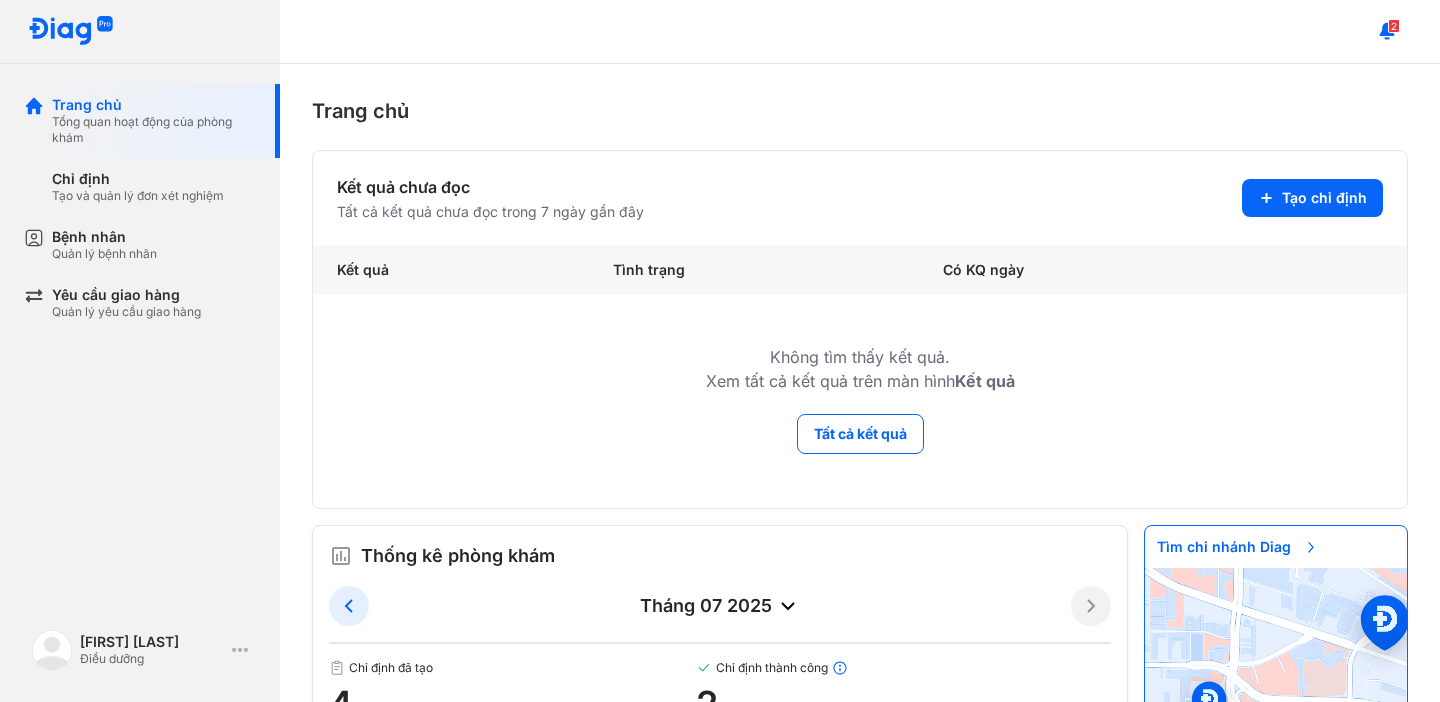 scroll, scrollTop: 105, scrollLeft: 0, axis: vertical 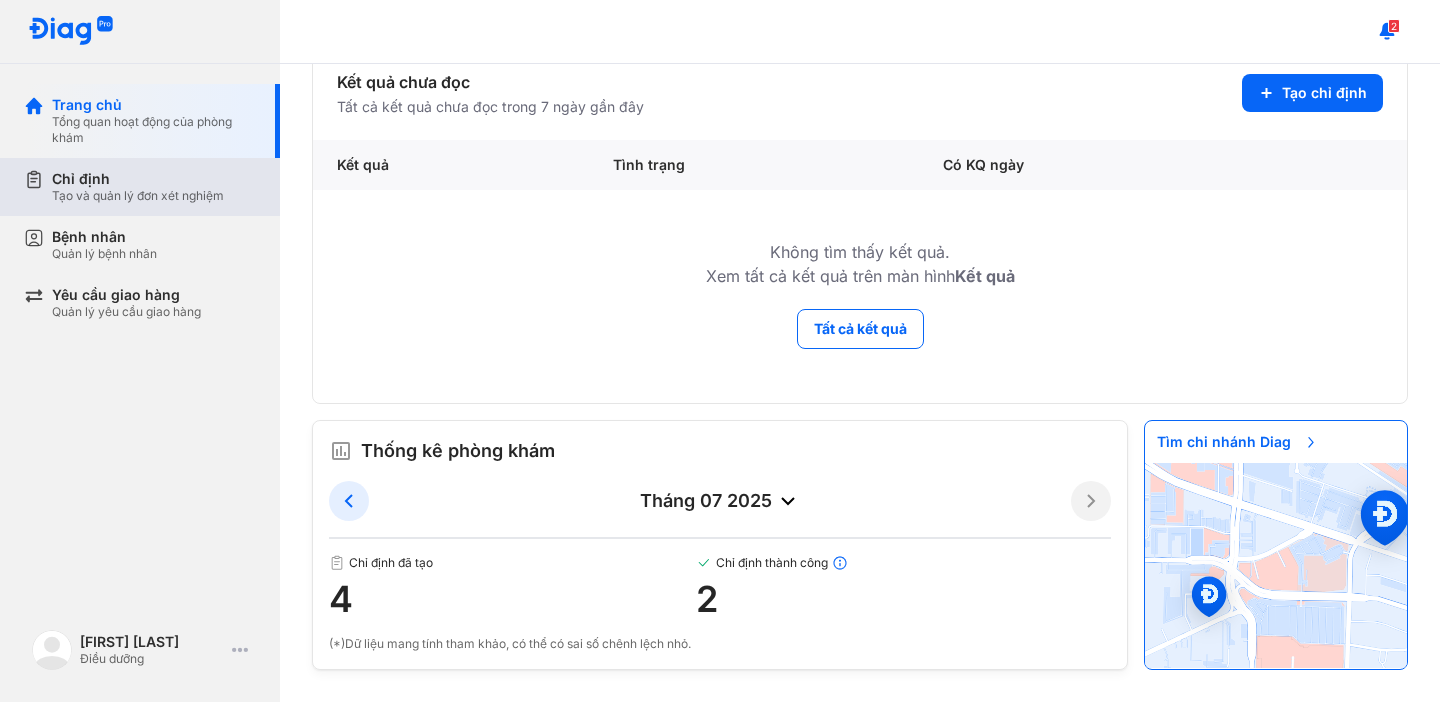 click on "Tạo và quản lý đơn xét nghiệm" at bounding box center (138, 196) 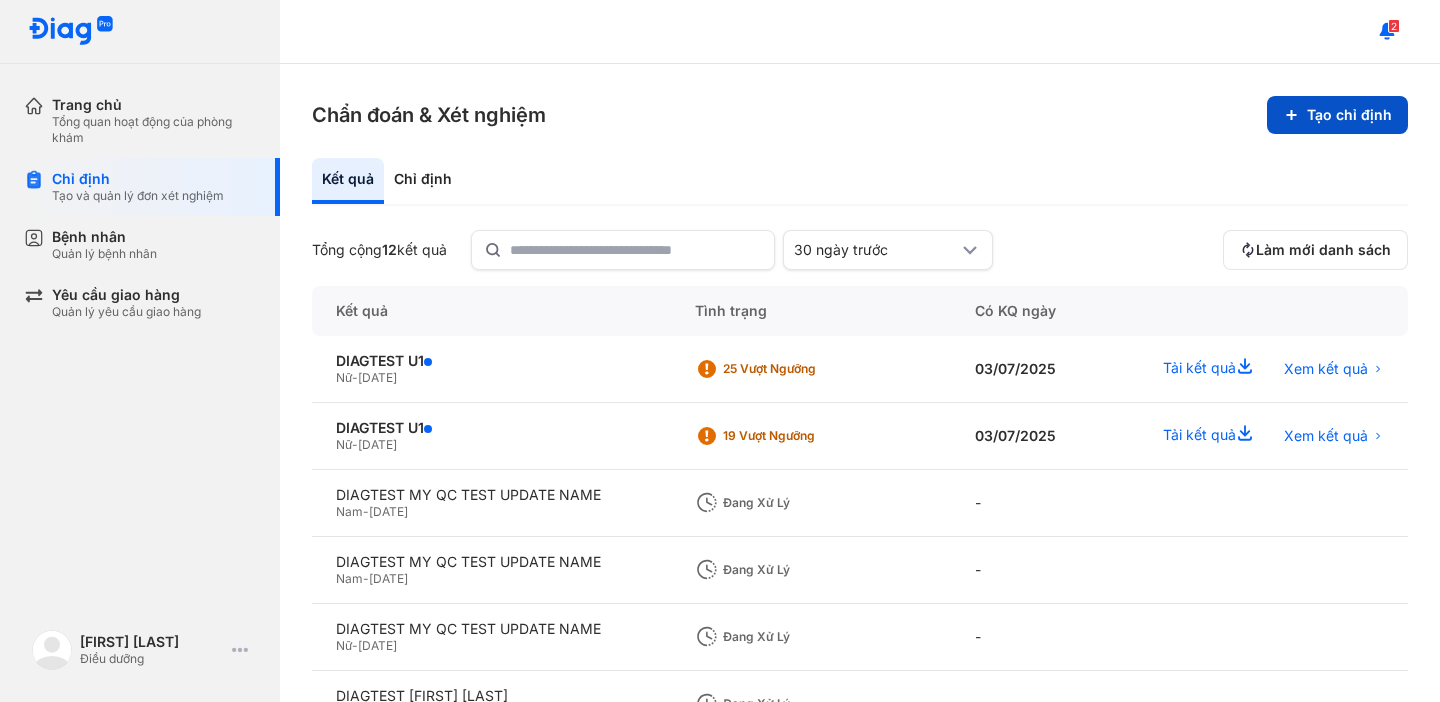click on "Tạo chỉ định" at bounding box center (1337, 115) 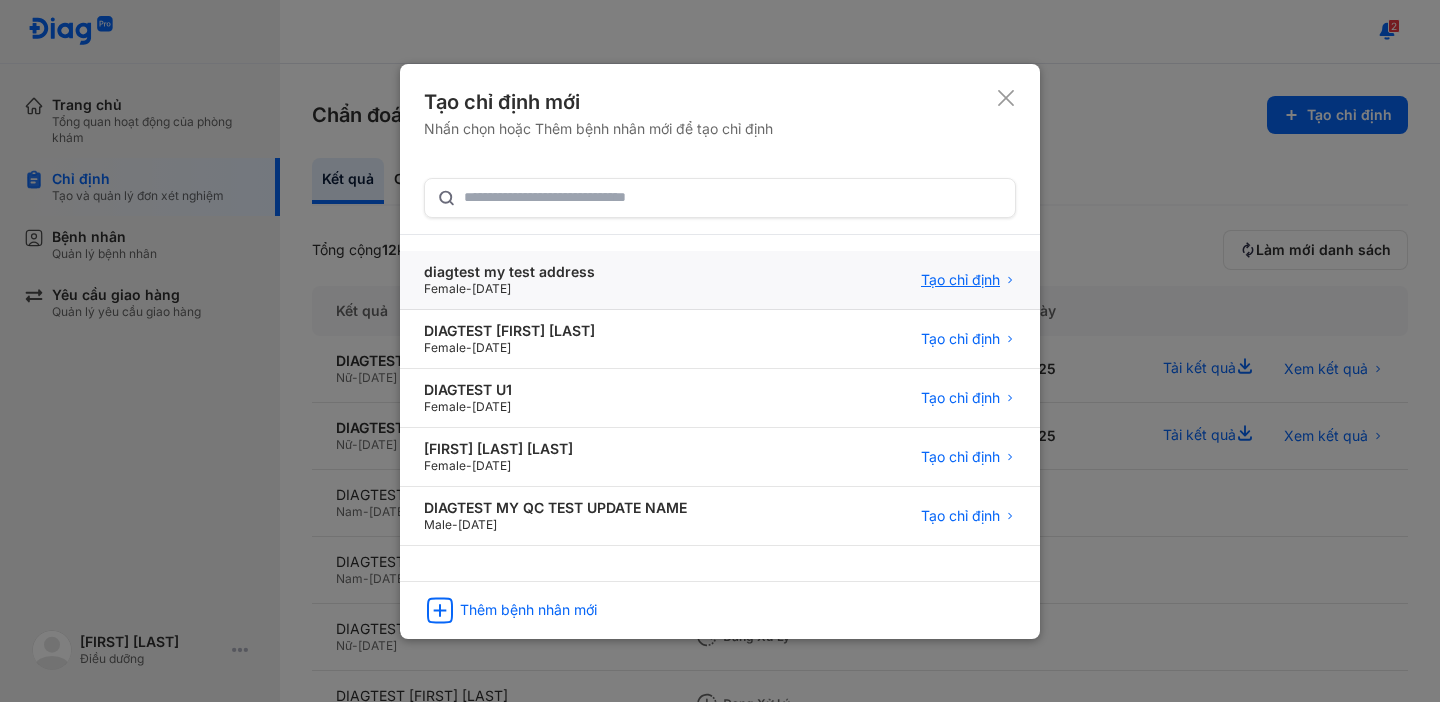 click on "Tạo chỉ định" at bounding box center [960, 280] 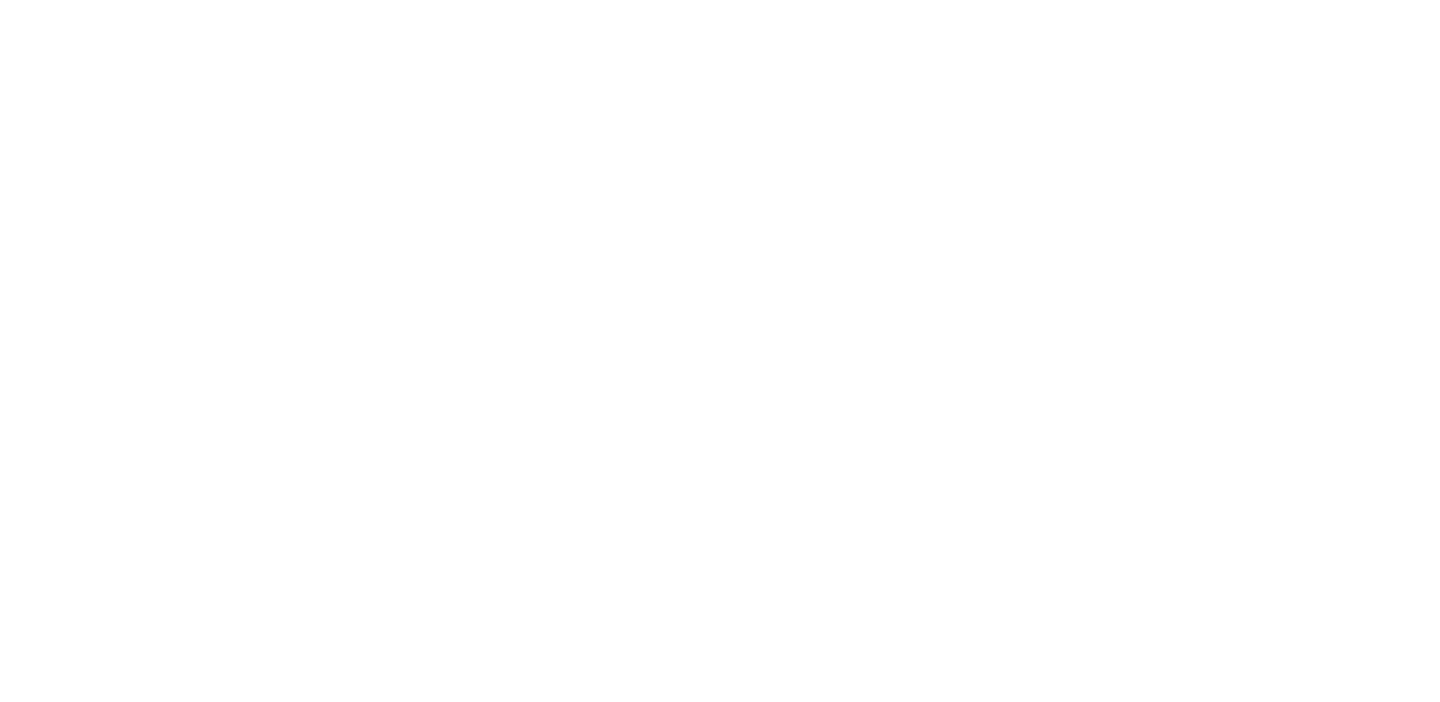 scroll, scrollTop: 0, scrollLeft: 0, axis: both 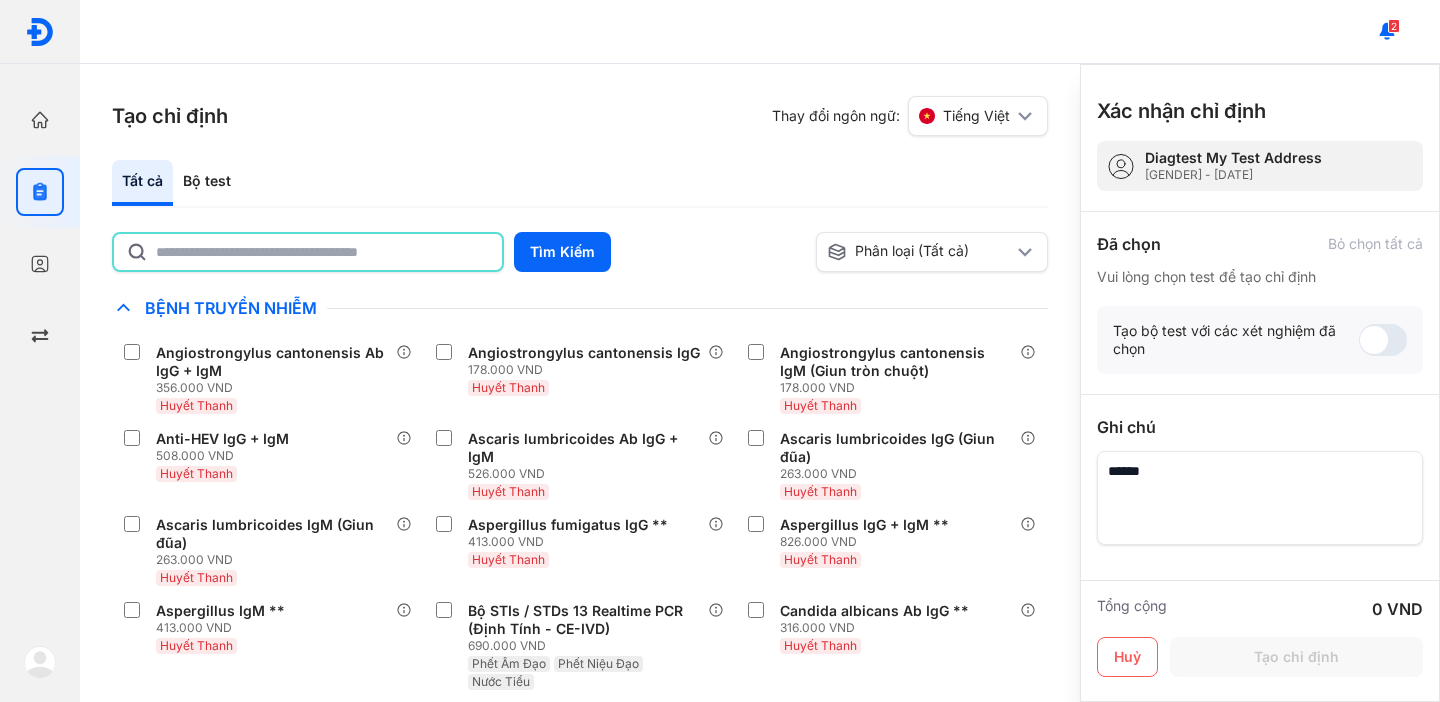 click 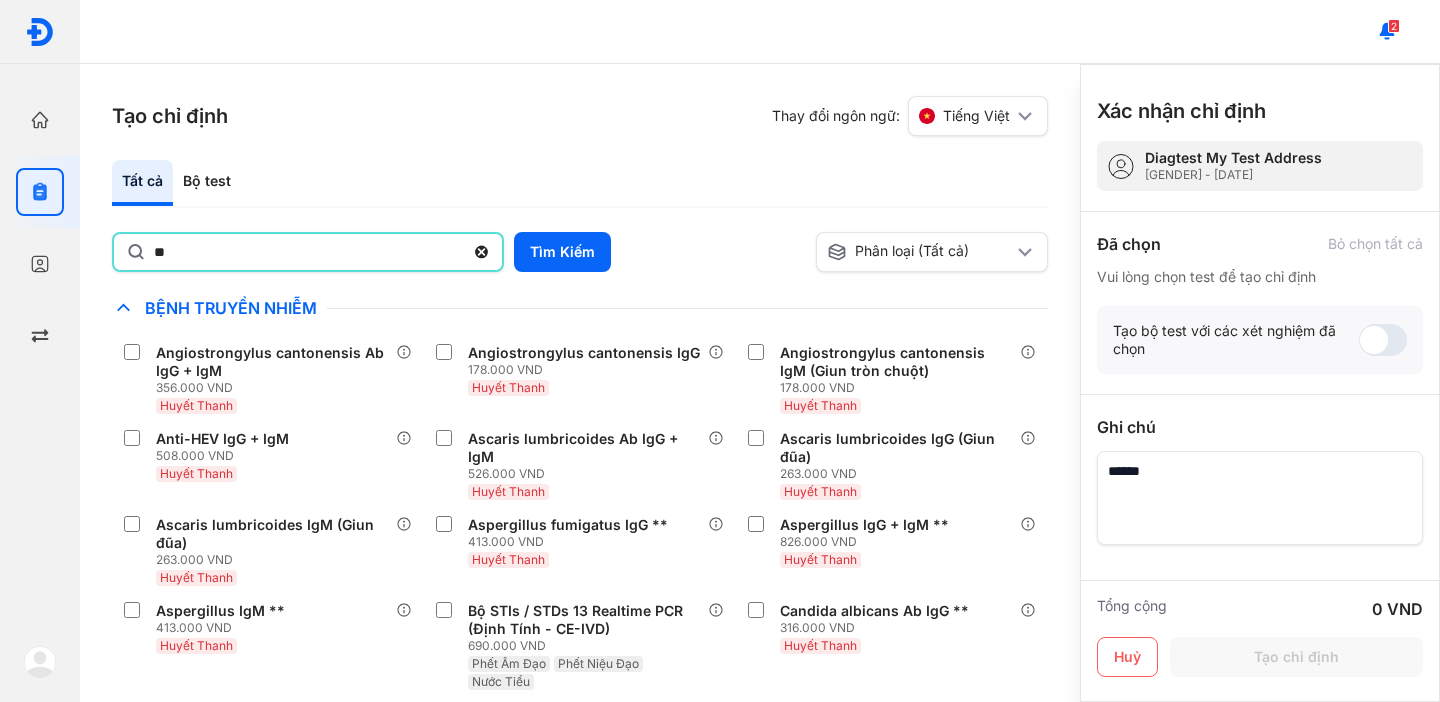 type on "*" 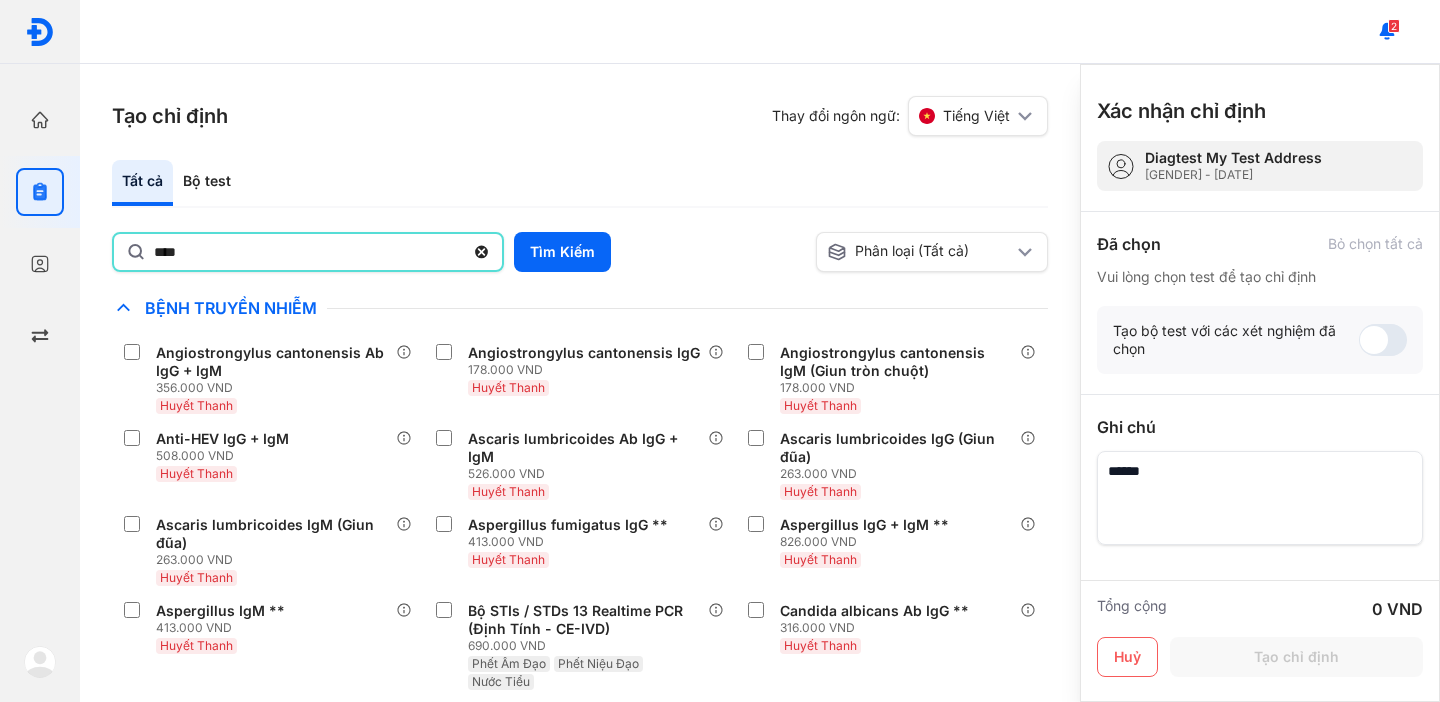 type on "****" 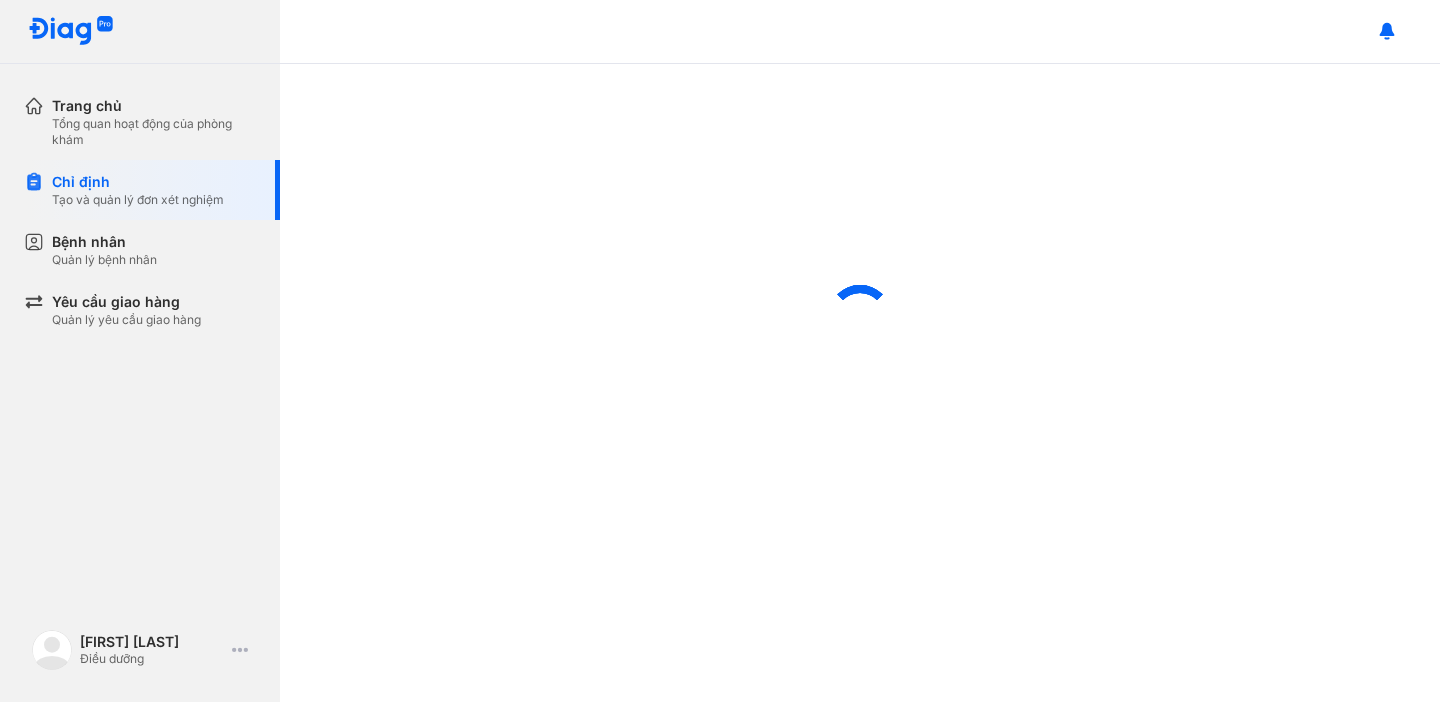 scroll, scrollTop: 0, scrollLeft: 0, axis: both 